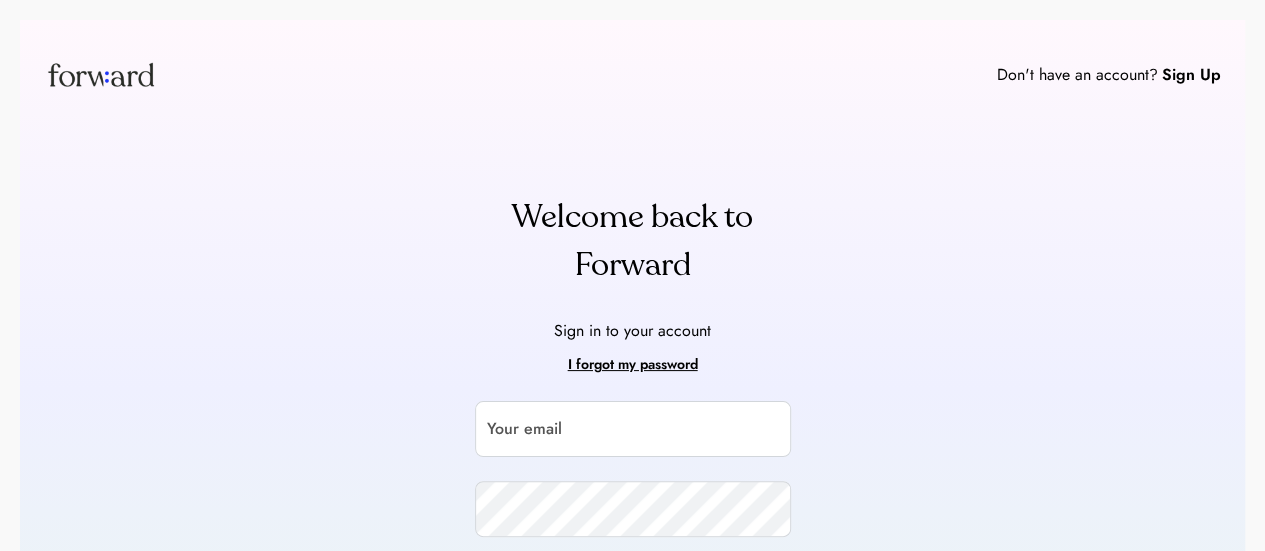 scroll, scrollTop: 205, scrollLeft: 0, axis: vertical 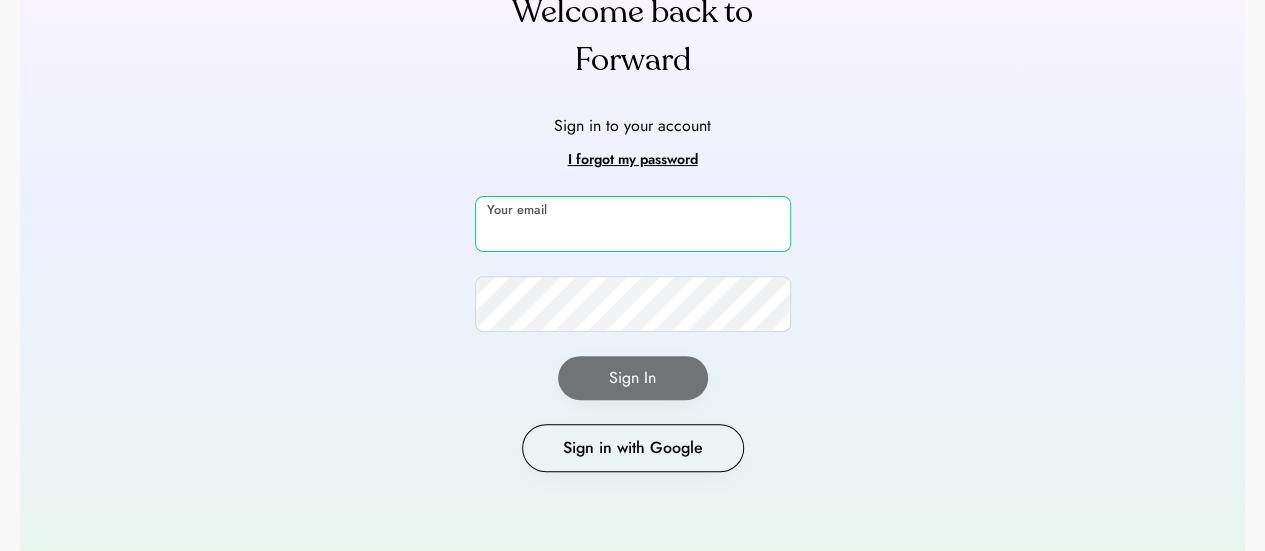 click at bounding box center (633, 224) 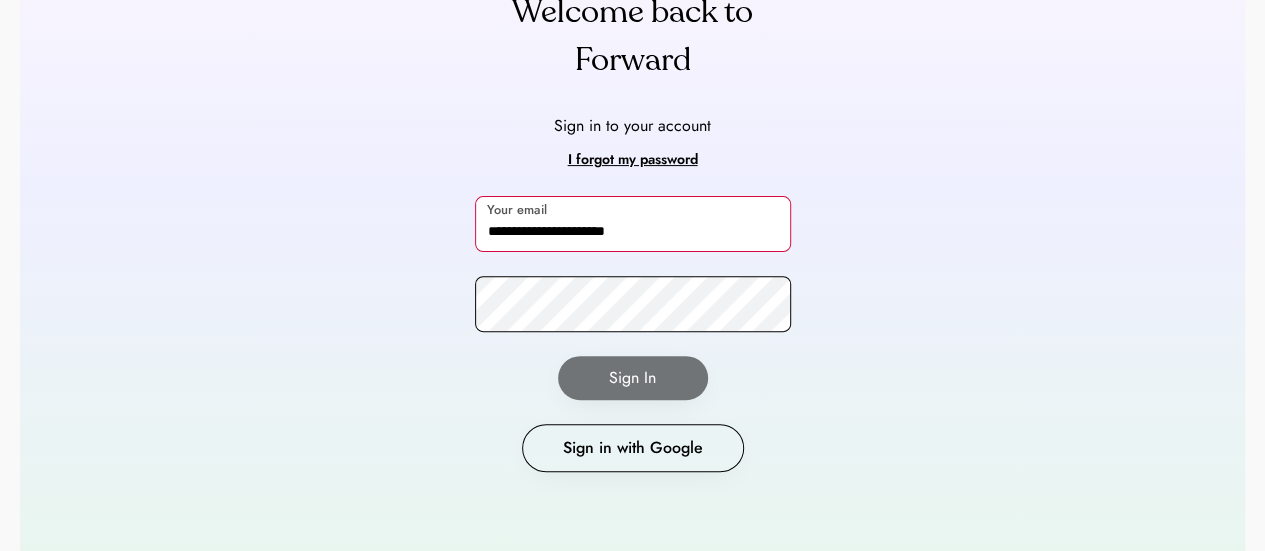 type on "**********" 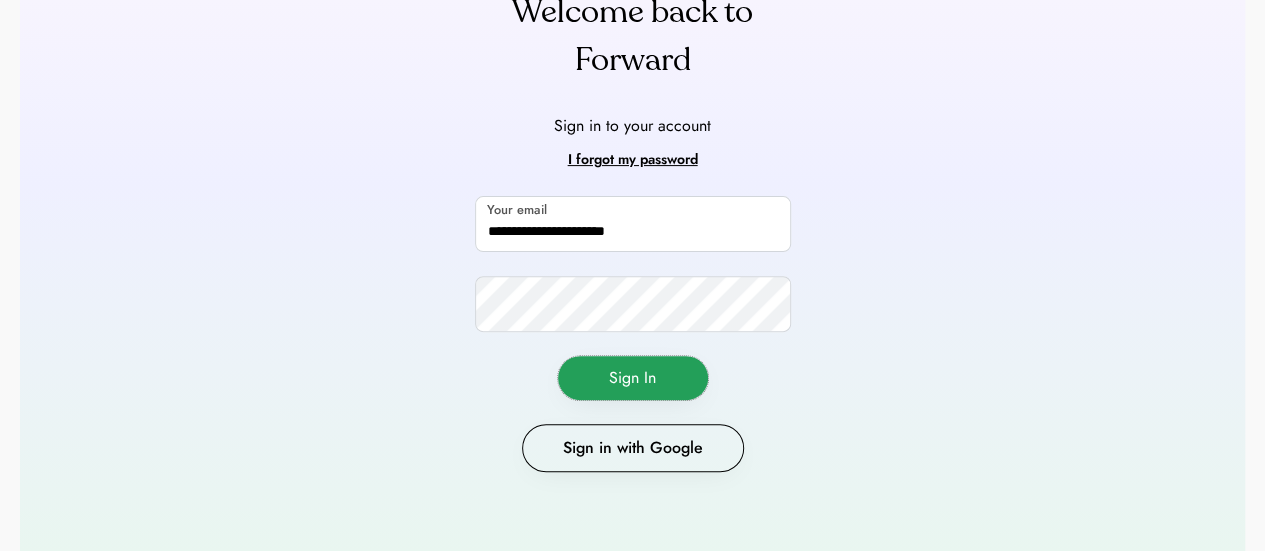 click on "Sign In" at bounding box center [633, 378] 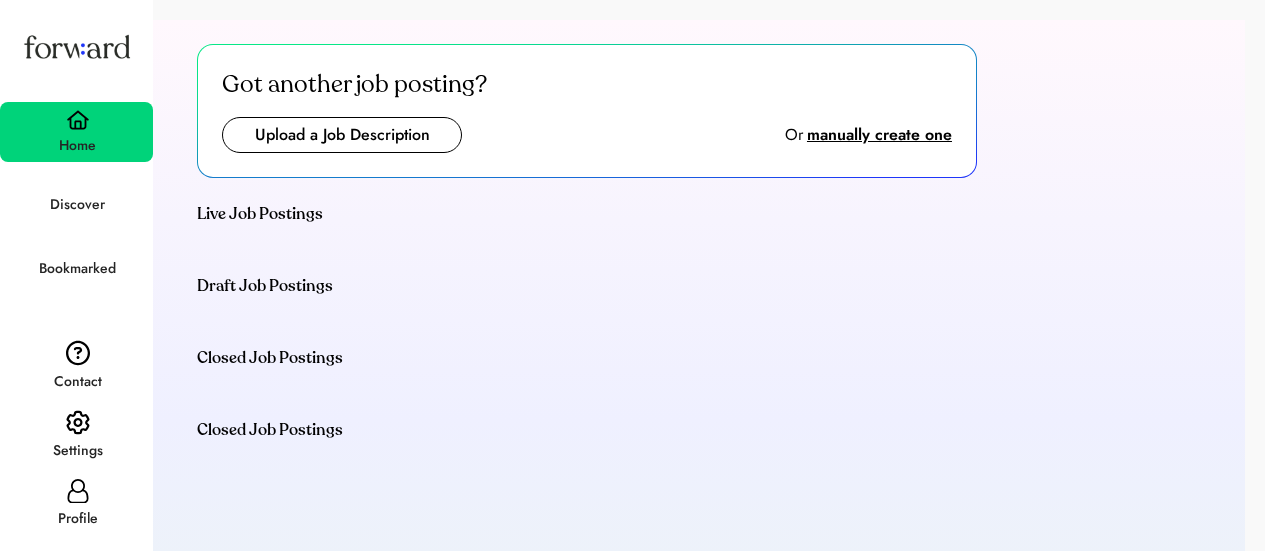 scroll, scrollTop: 0, scrollLeft: 0, axis: both 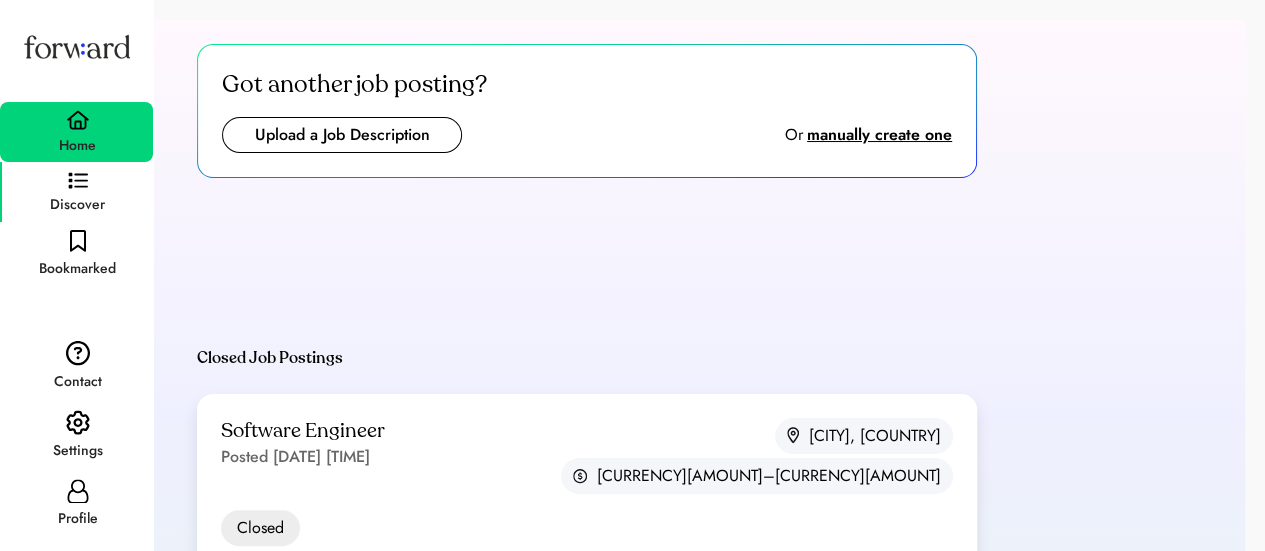 click at bounding box center (78, 181) 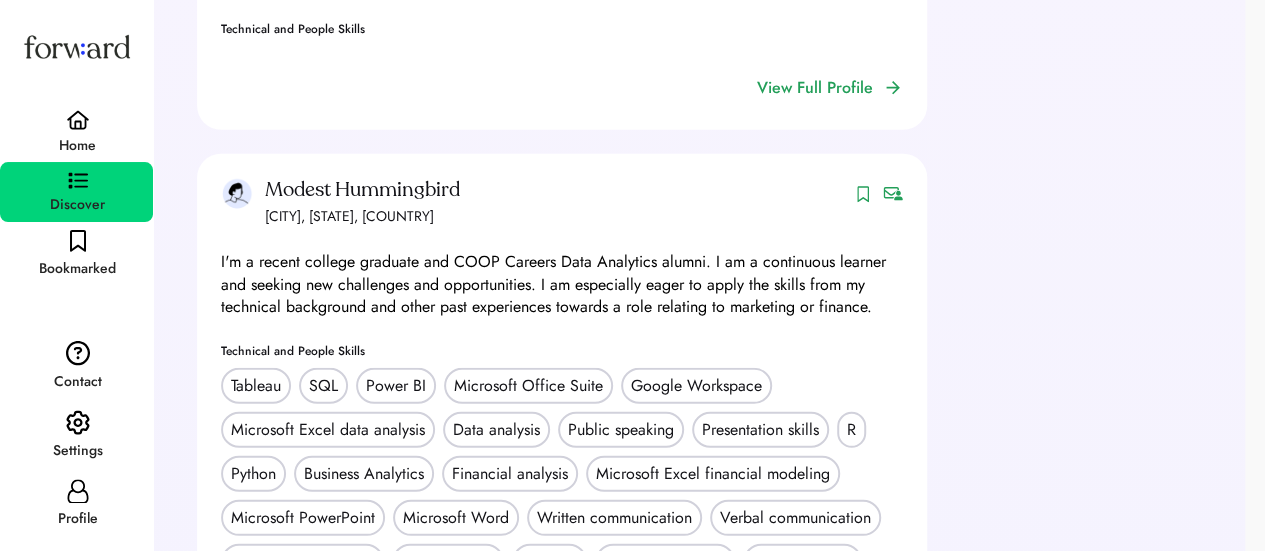 scroll, scrollTop: 2702, scrollLeft: 0, axis: vertical 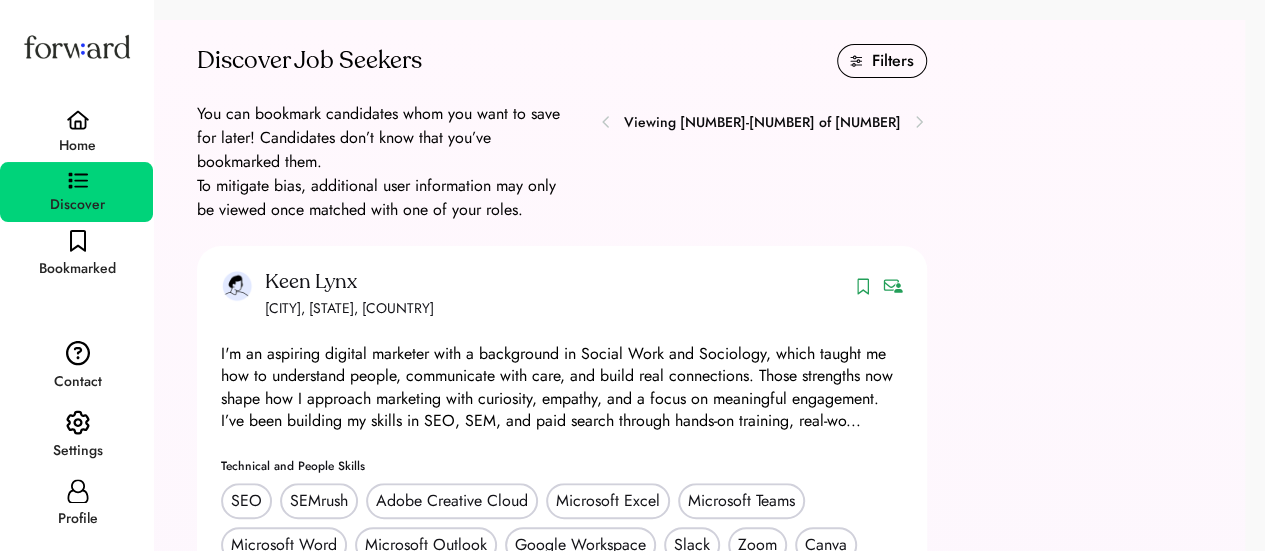 click on "You can bookmark candidates whom you want to save for later! Candidates don’t know that you’ve bookmarked them.
To mitigate bias, additional user information may only be viewed once matched with one of your roles." at bounding box center (387, 162) 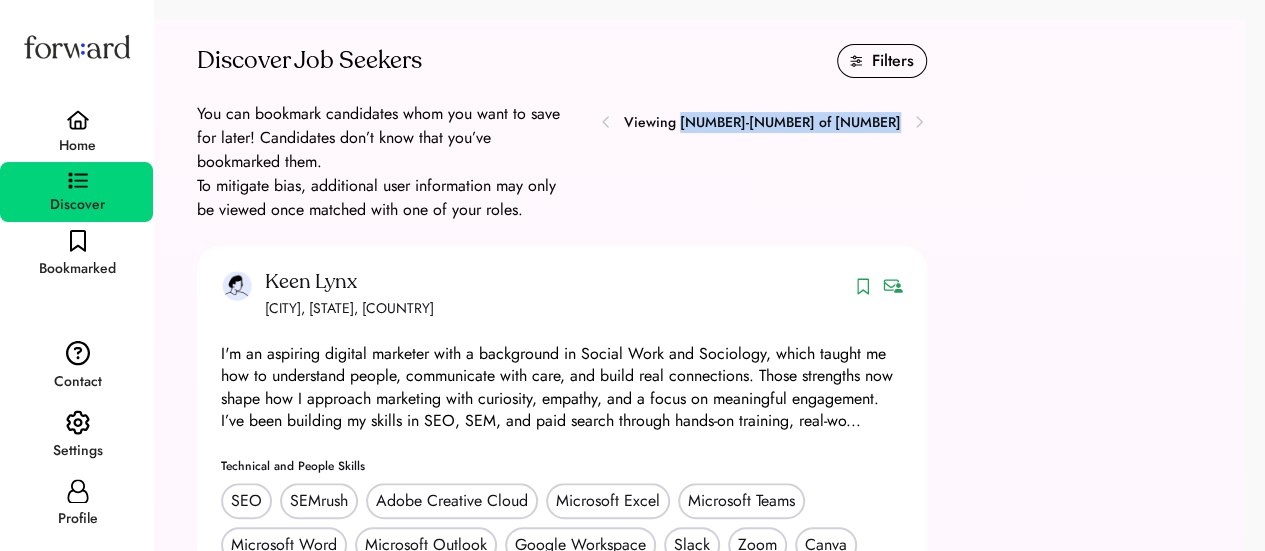 drag, startPoint x: 840, startPoint y: 117, endPoint x: 917, endPoint y: 131, distance: 78.26238 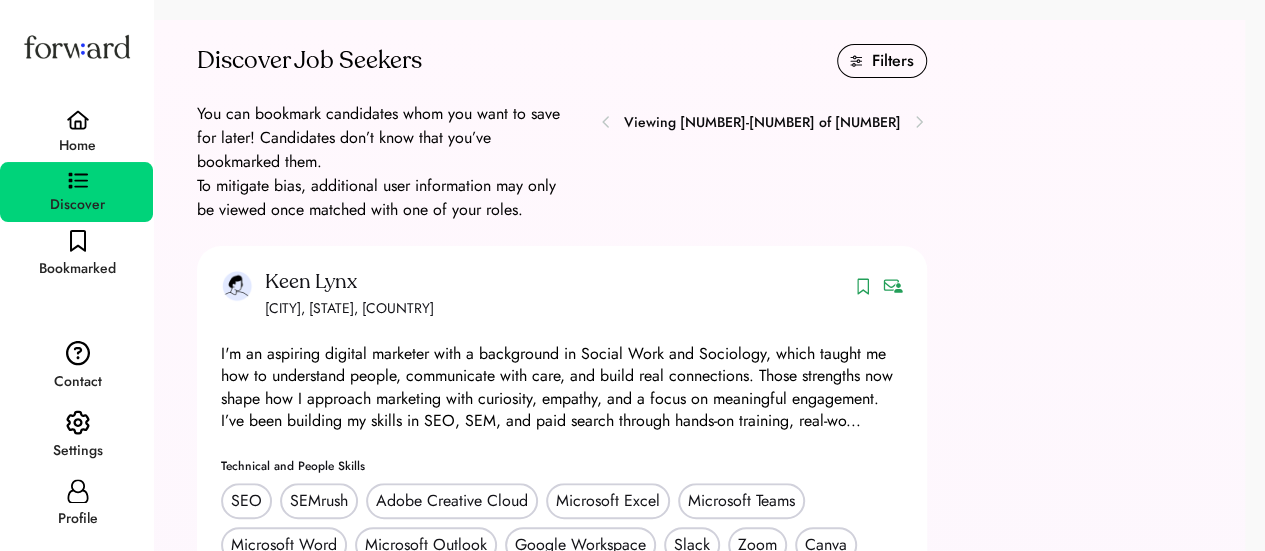 click on "You can bookmark candidates whom you want to save for later! Candidates don’t know that you’ve bookmarked them.
To mitigate bias, additional user information may only be viewed once matched with one of your roles. Viewing [NUMBER]-[NUMBER] of [NUMBER]" at bounding box center (562, 162) 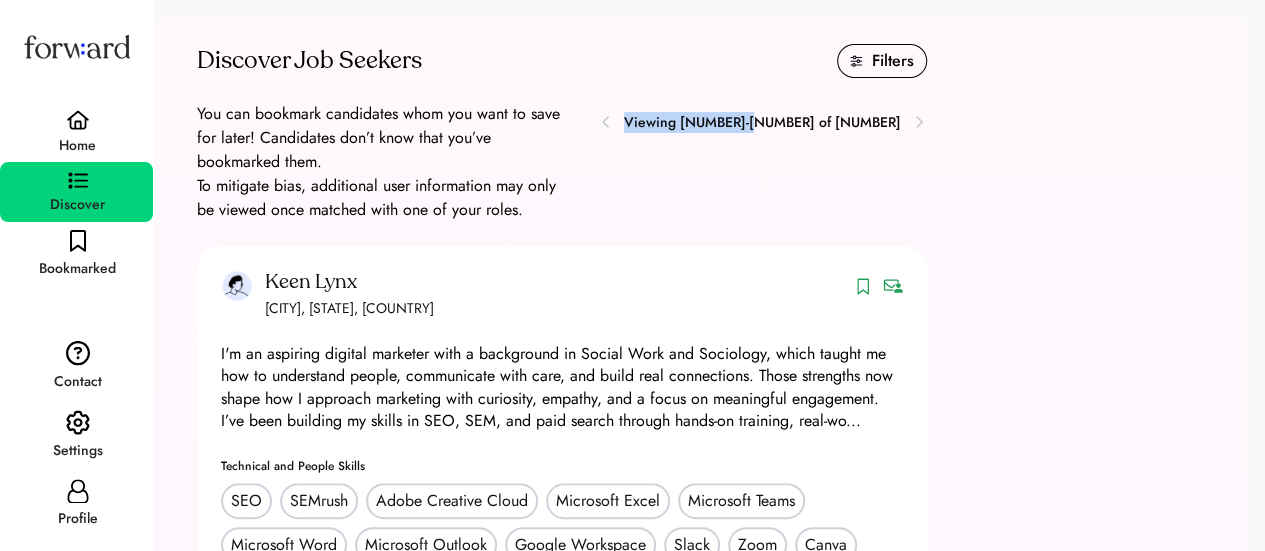 drag, startPoint x: 788, startPoint y: 115, endPoint x: 902, endPoint y: 123, distance: 114.28036 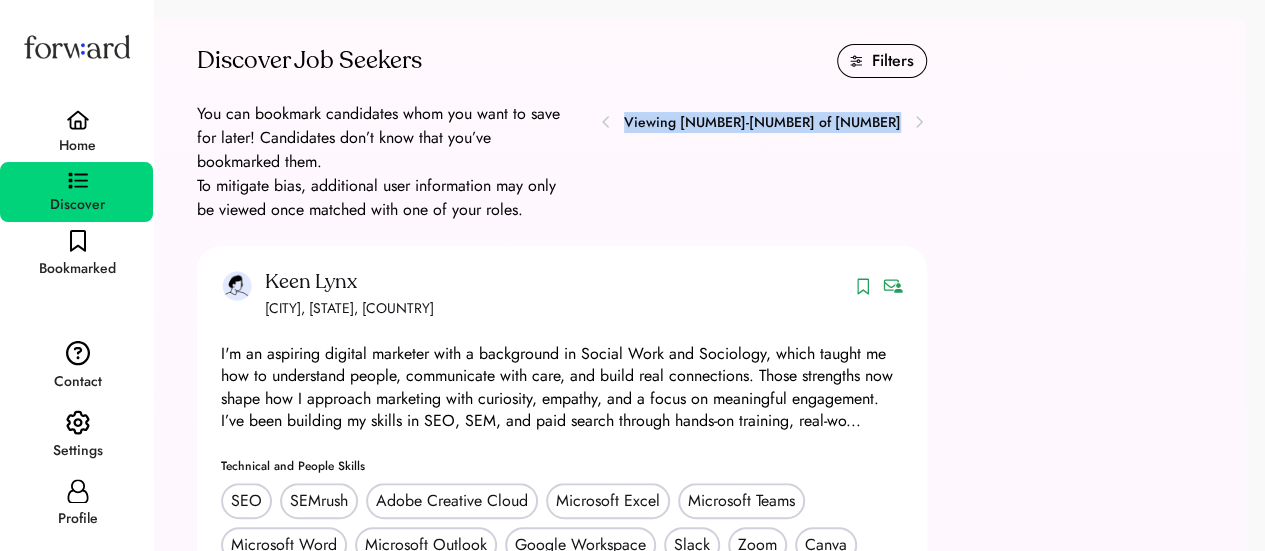 drag, startPoint x: 790, startPoint y: 111, endPoint x: 918, endPoint y: 136, distance: 130.41856 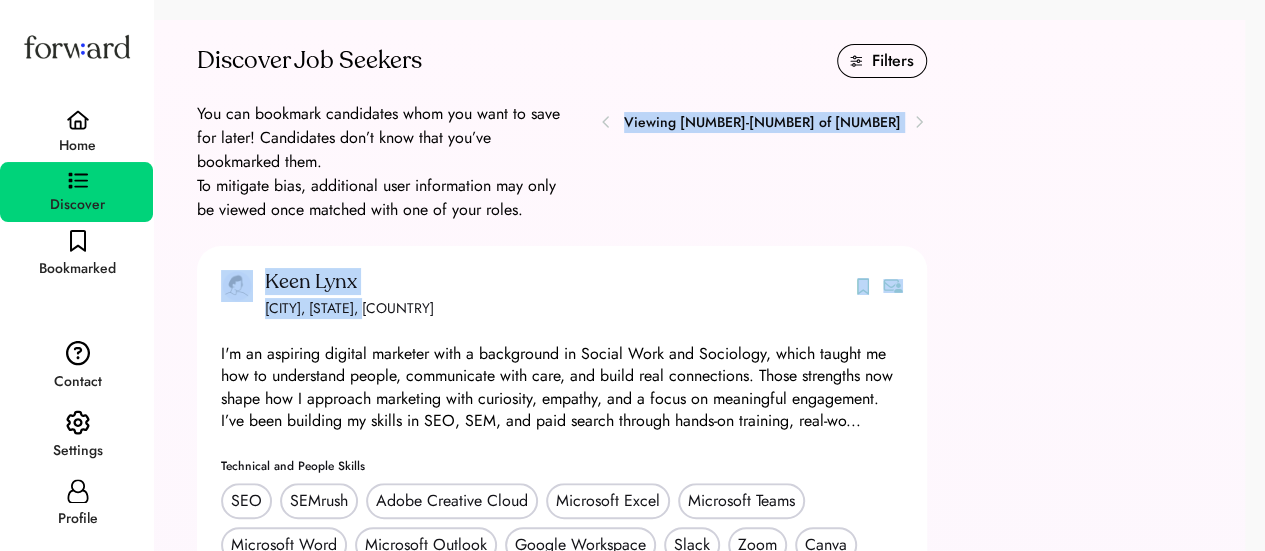 drag, startPoint x: 756, startPoint y: 115, endPoint x: 995, endPoint y: 319, distance: 314.22446 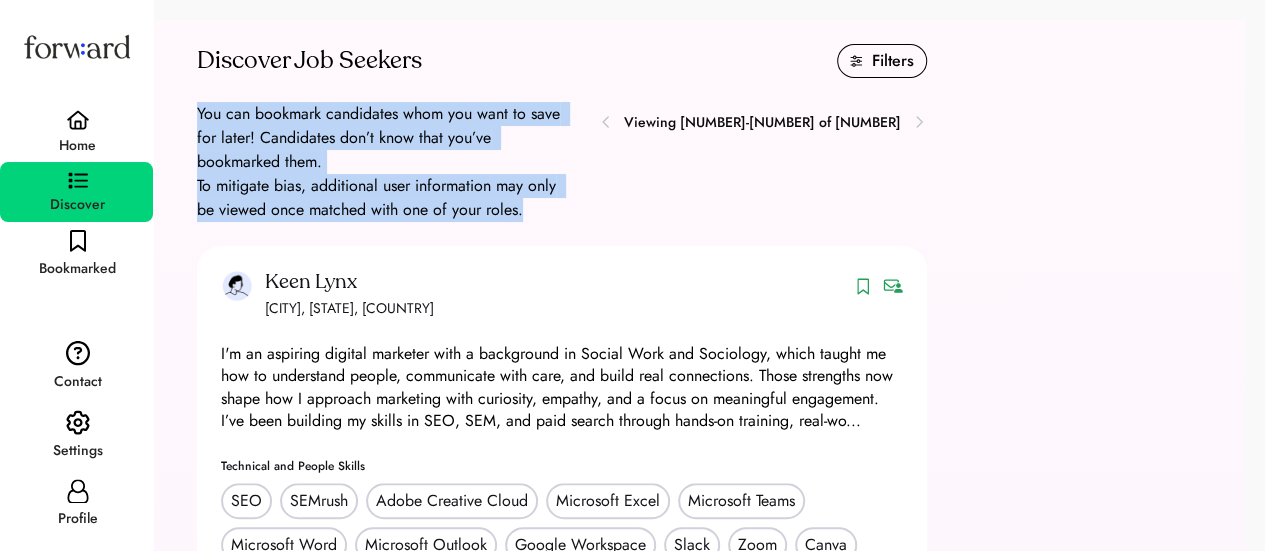 drag, startPoint x: 198, startPoint y: 109, endPoint x: 698, endPoint y: 199, distance: 508.03543 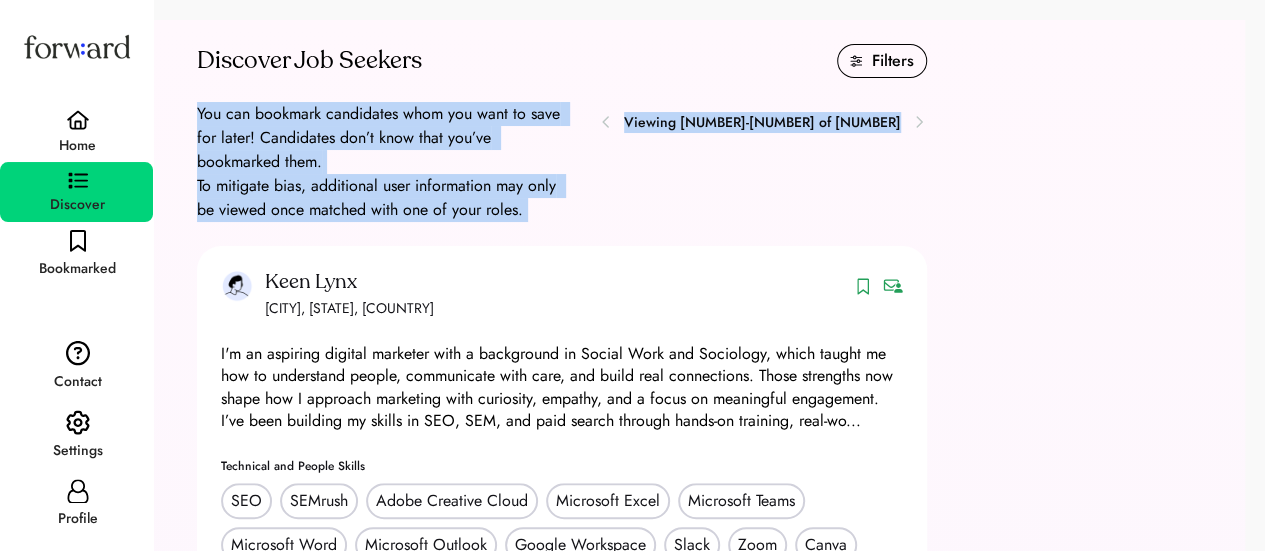 drag, startPoint x: 197, startPoint y: 108, endPoint x: 910, endPoint y: 178, distance: 716.4279 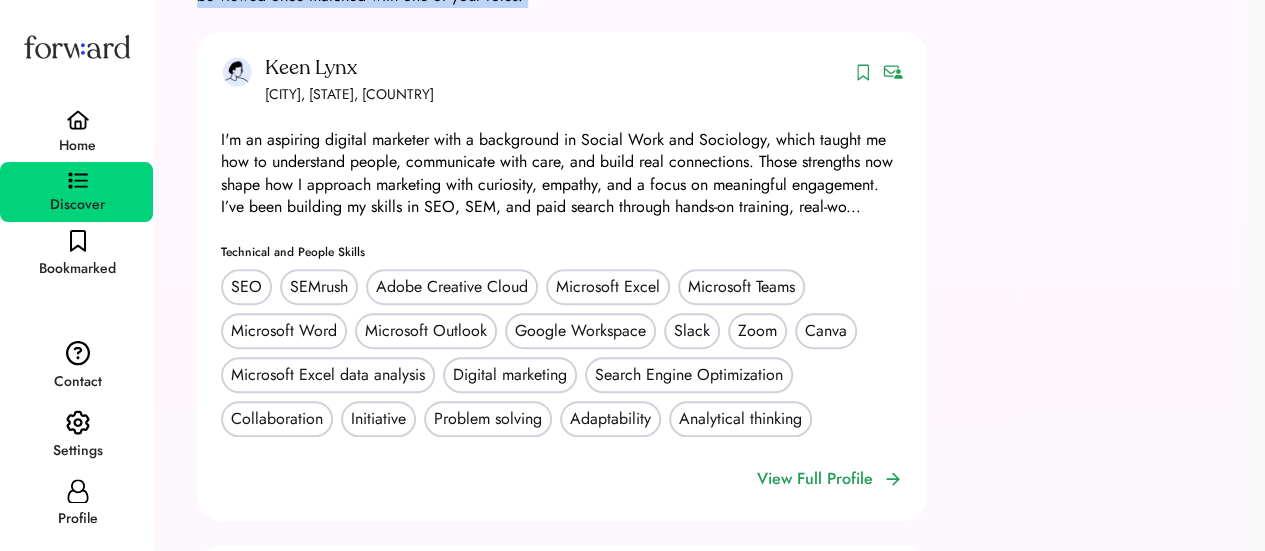 scroll, scrollTop: 0, scrollLeft: 0, axis: both 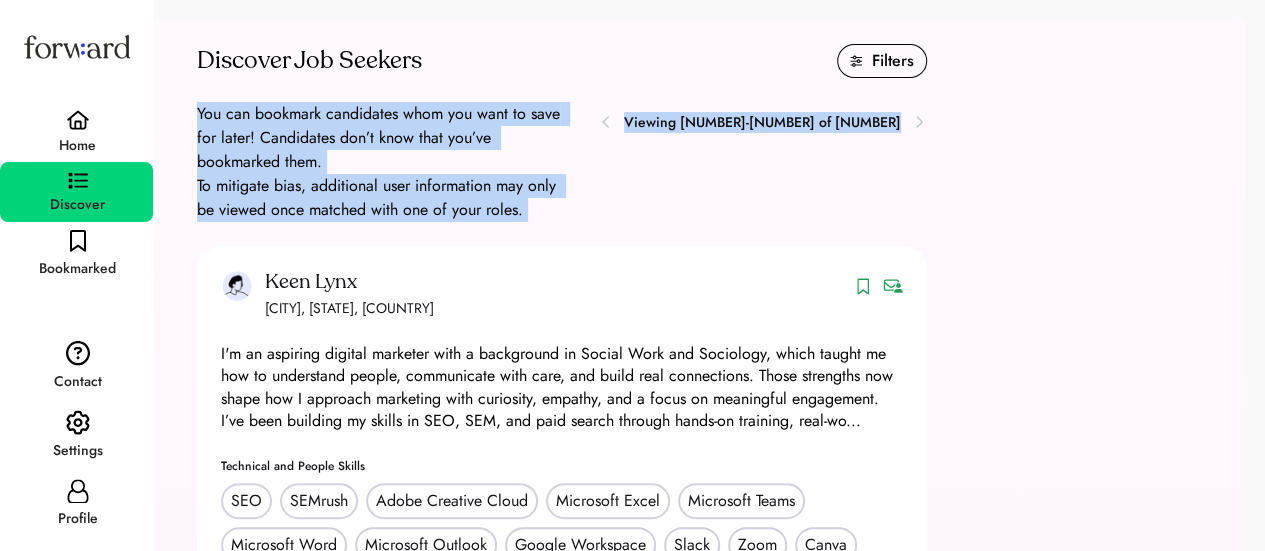 click on "You can bookmark candidates whom you want to save for later! Candidates don’t know that you’ve bookmarked them.
To mitigate bias, additional user information may only be viewed once matched with one of your roles. Viewing [NUMBER]-[NUMBER] of [NUMBER]" at bounding box center (562, 162) 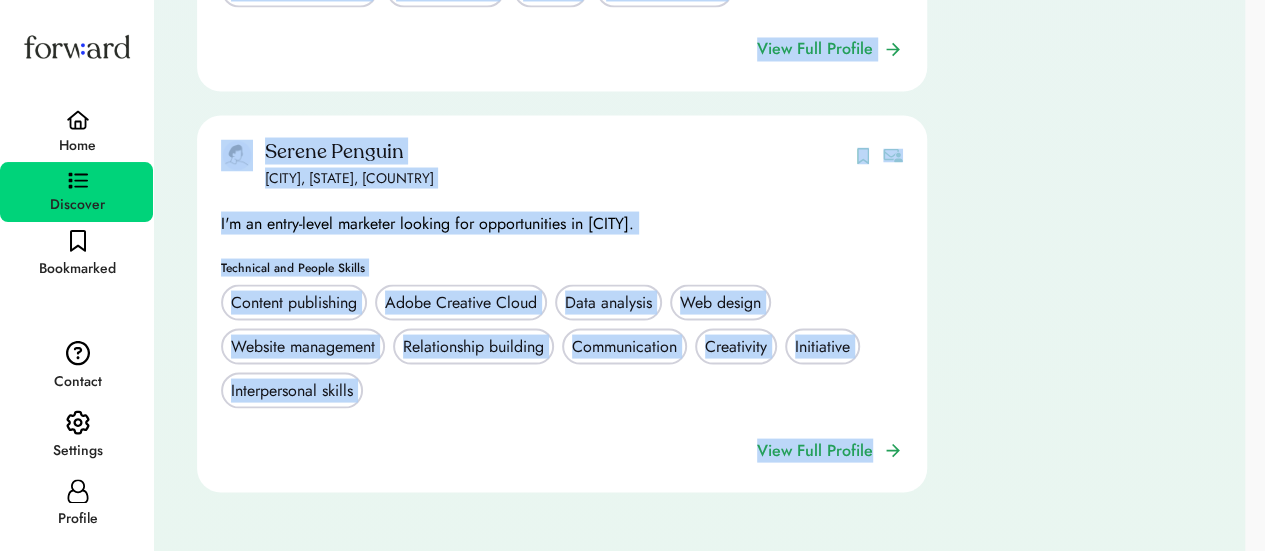 scroll, scrollTop: 9512, scrollLeft: 0, axis: vertical 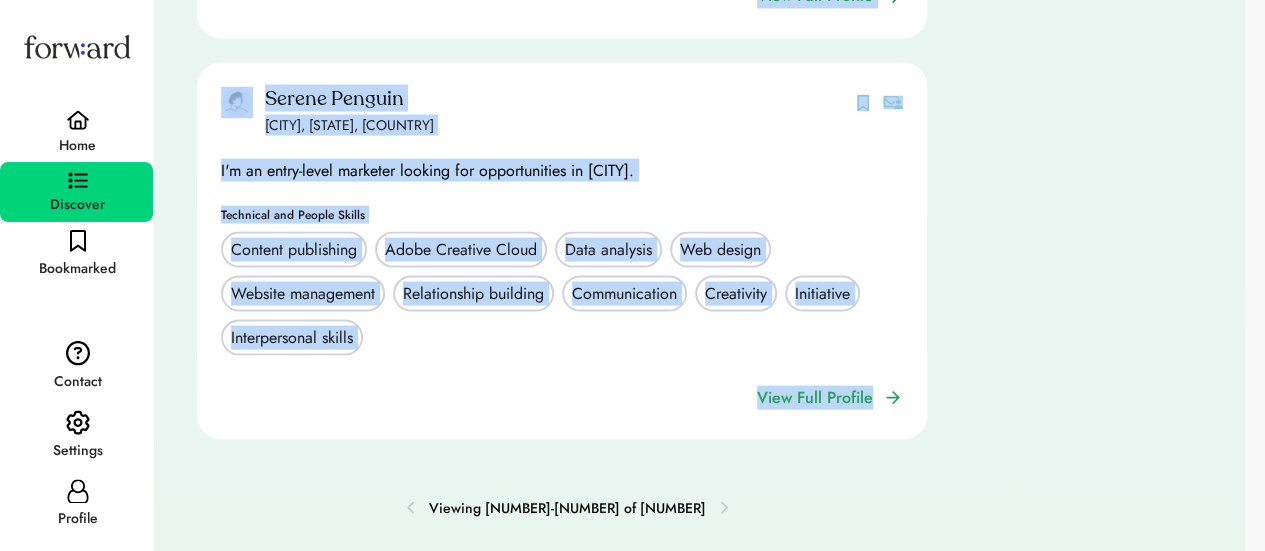 drag, startPoint x: 196, startPoint y: 113, endPoint x: 1068, endPoint y: 598, distance: 997.80206 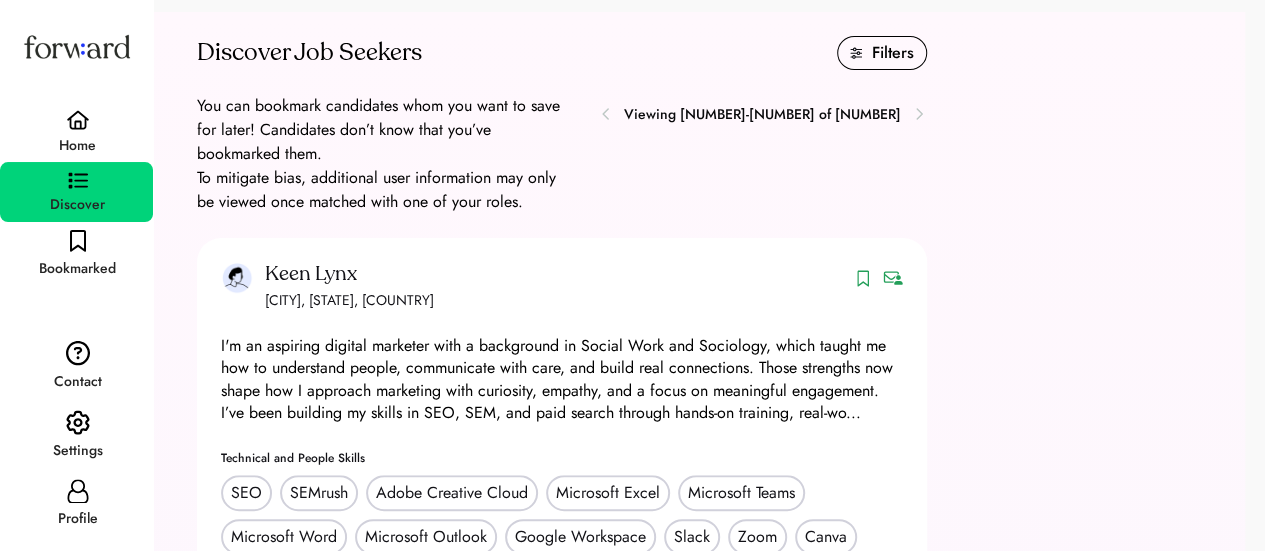 scroll, scrollTop: 0, scrollLeft: 0, axis: both 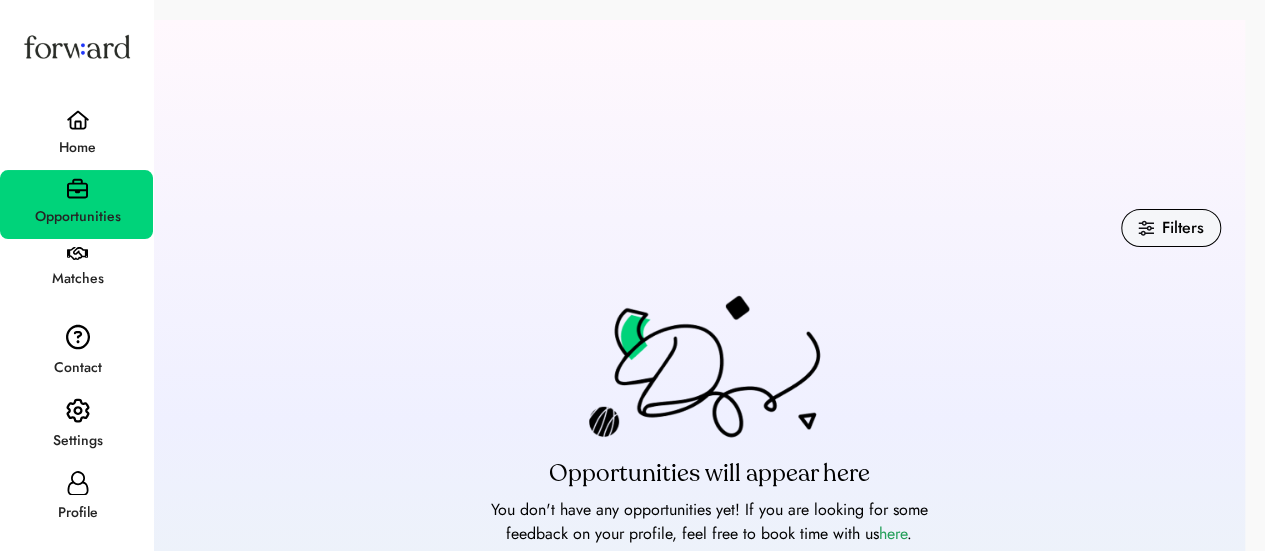 click 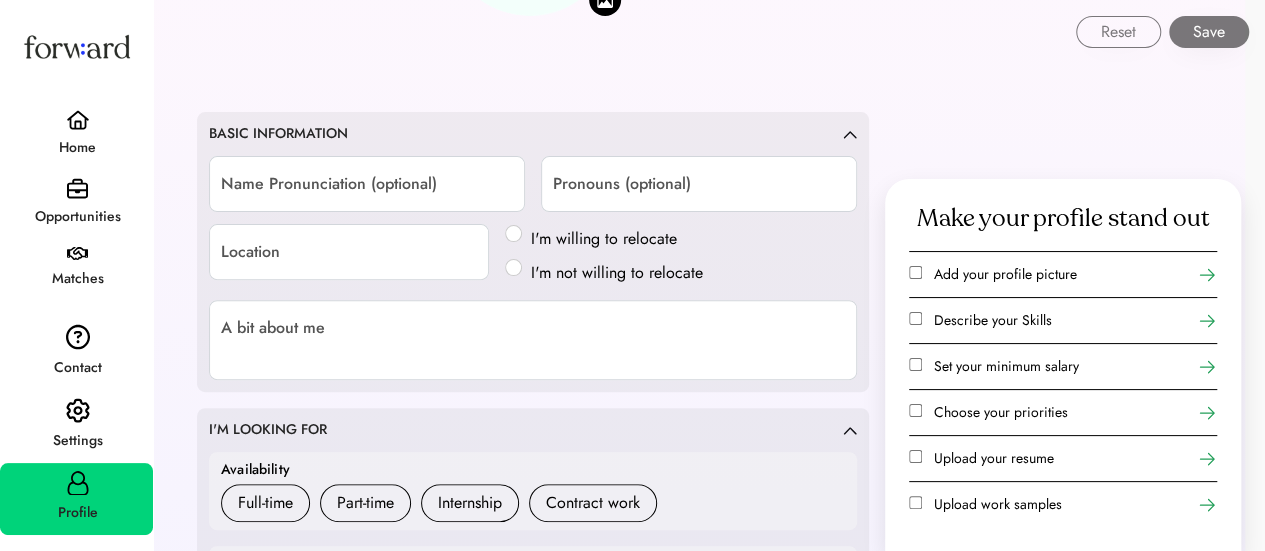 click at bounding box center (78, 411) 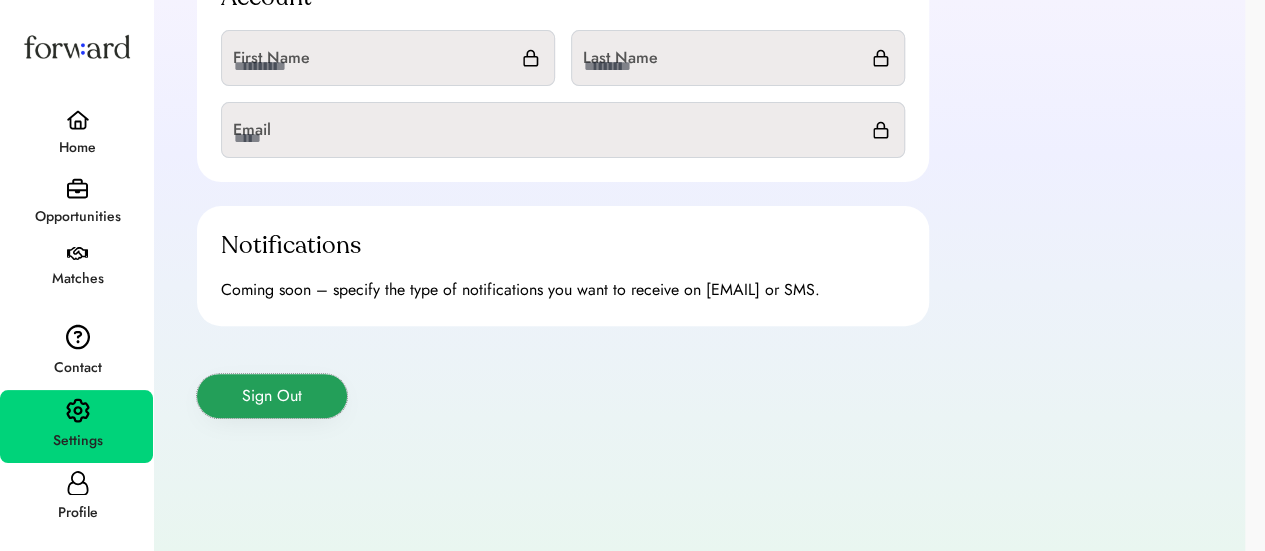 click on "Sign Out" at bounding box center (272, 396) 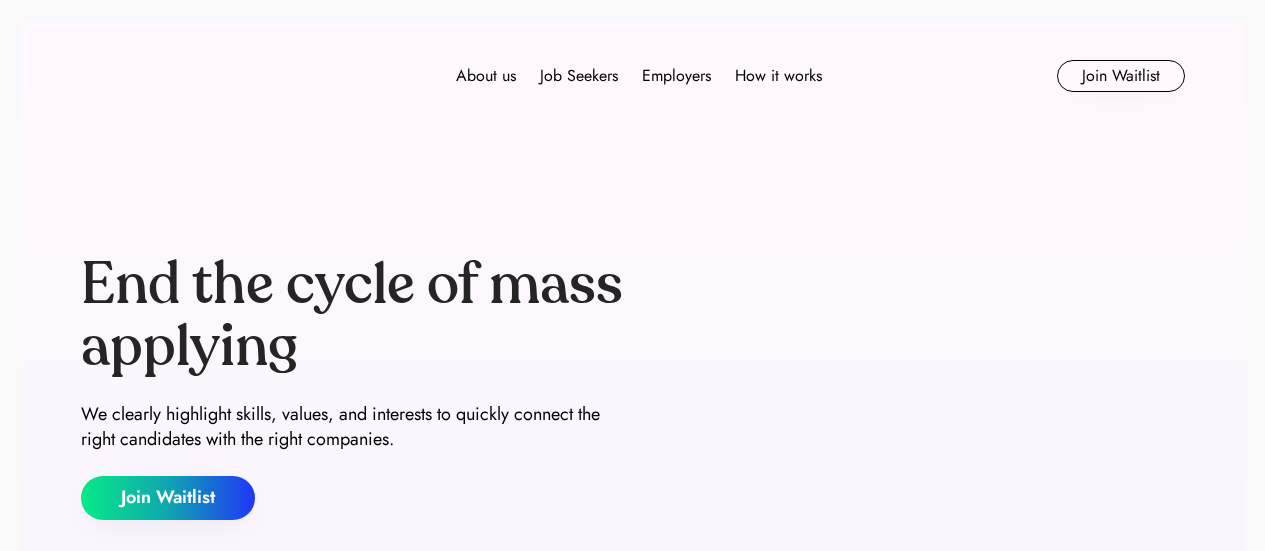scroll, scrollTop: 0, scrollLeft: 0, axis: both 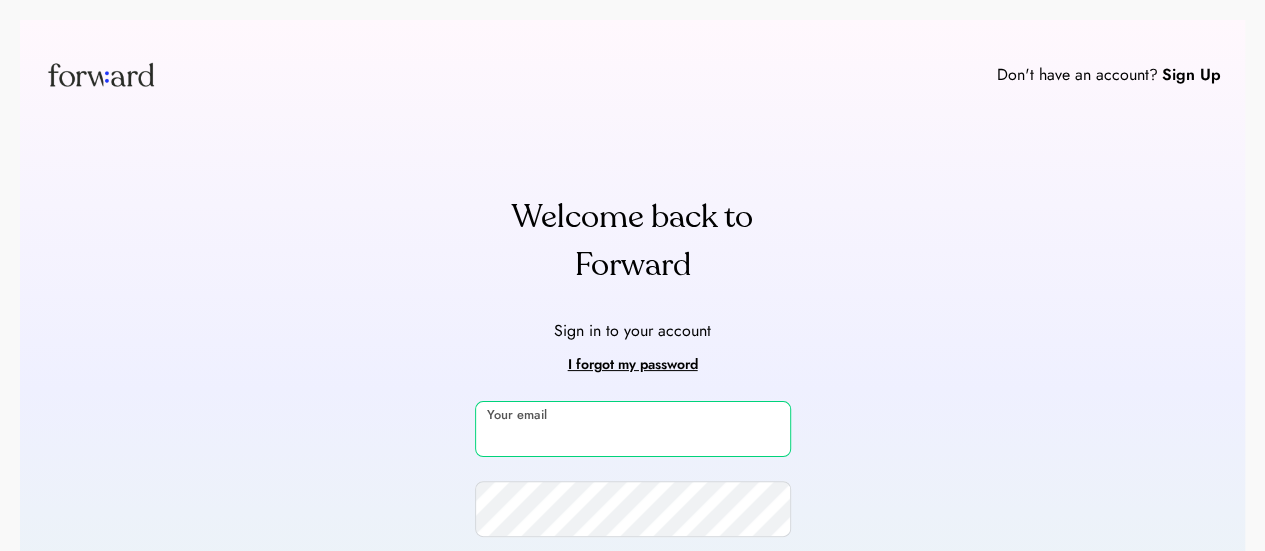click at bounding box center (633, 429) 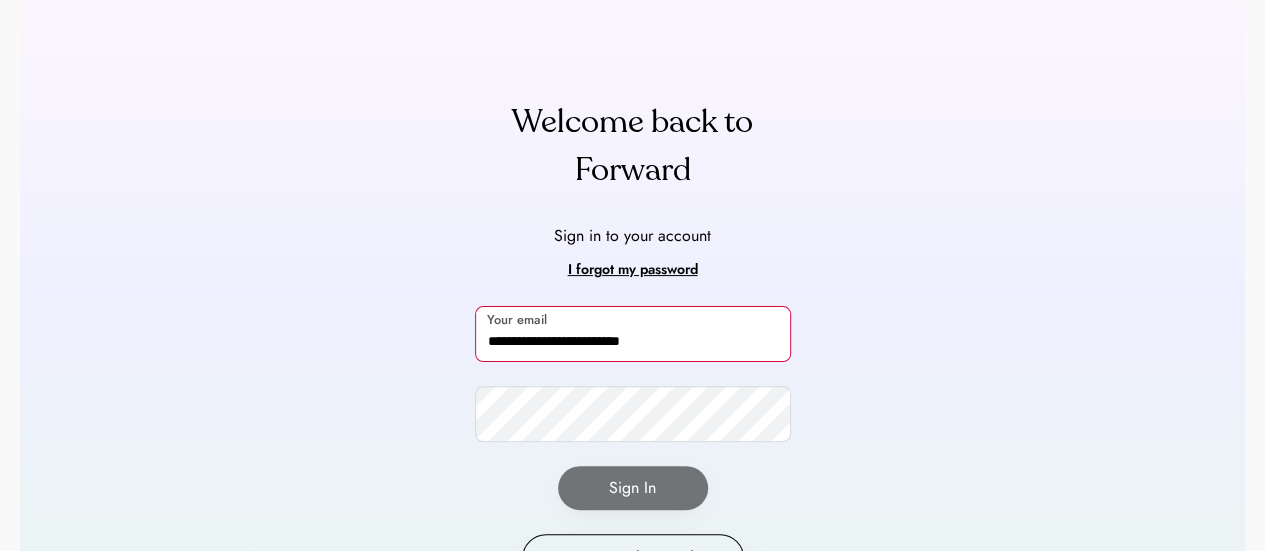 scroll, scrollTop: 101, scrollLeft: 0, axis: vertical 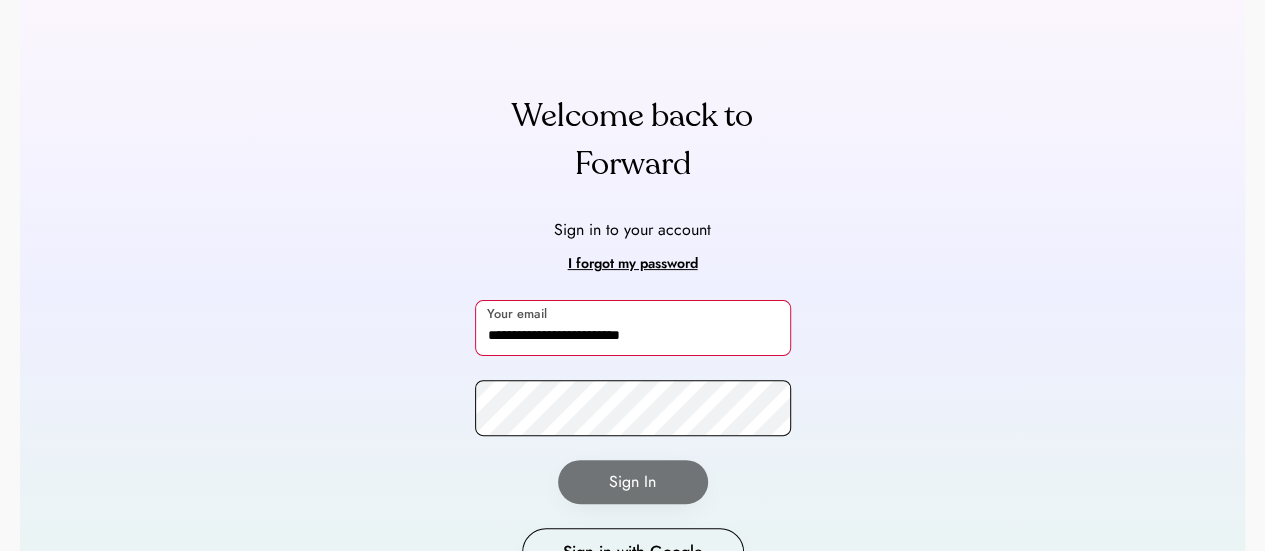 type on "**********" 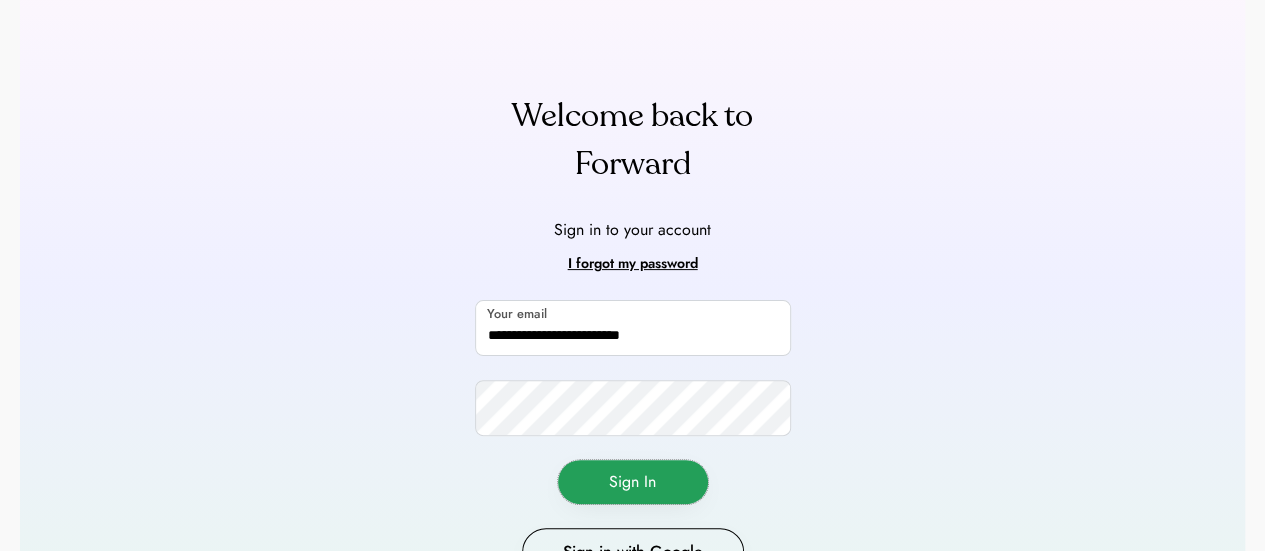 click on "Sign In" at bounding box center (633, 482) 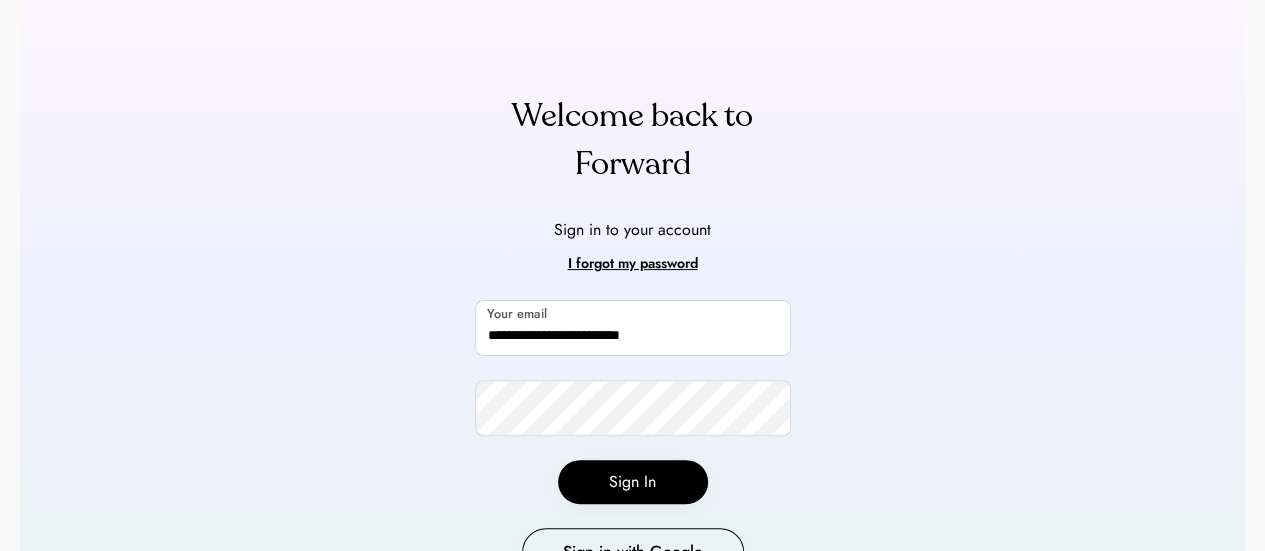 click on "**********" at bounding box center (632, 287) 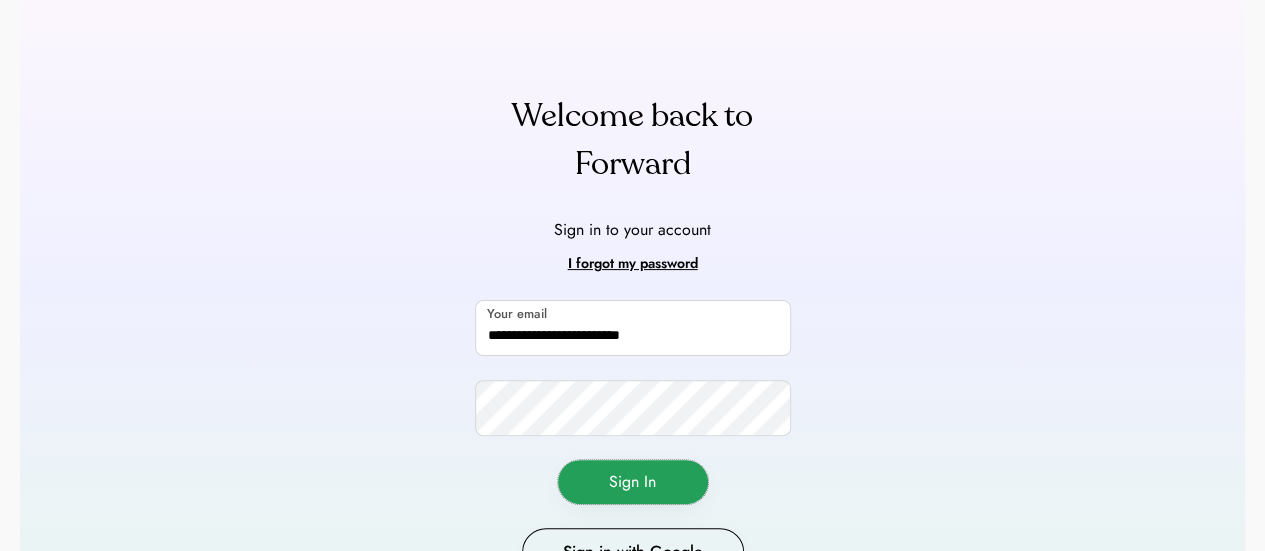 click on "Sign In" at bounding box center [633, 482] 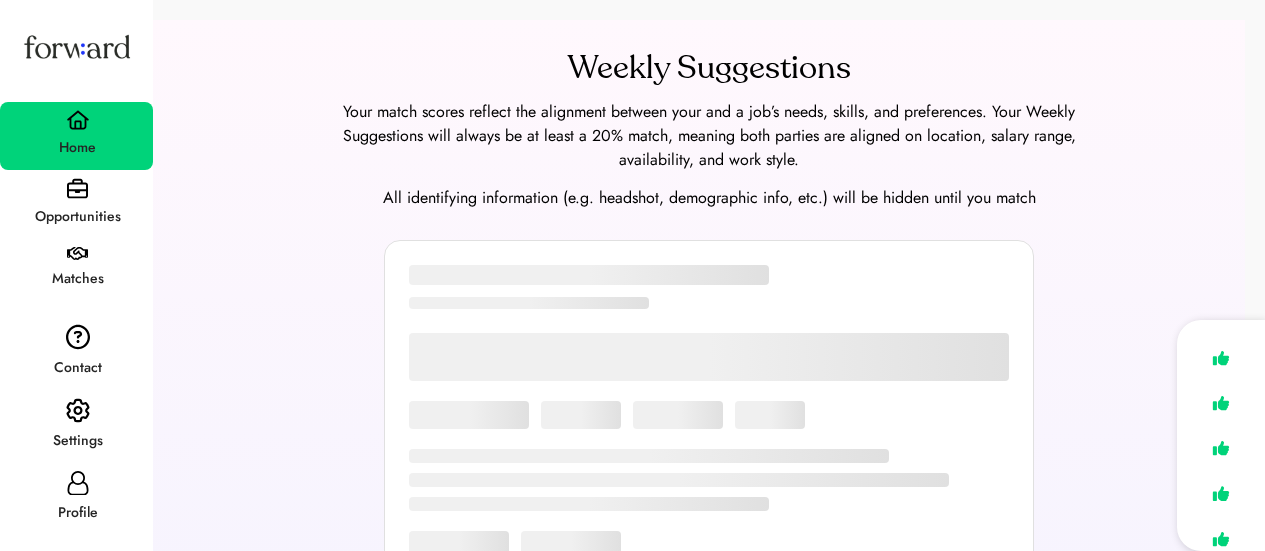 scroll, scrollTop: 0, scrollLeft: 0, axis: both 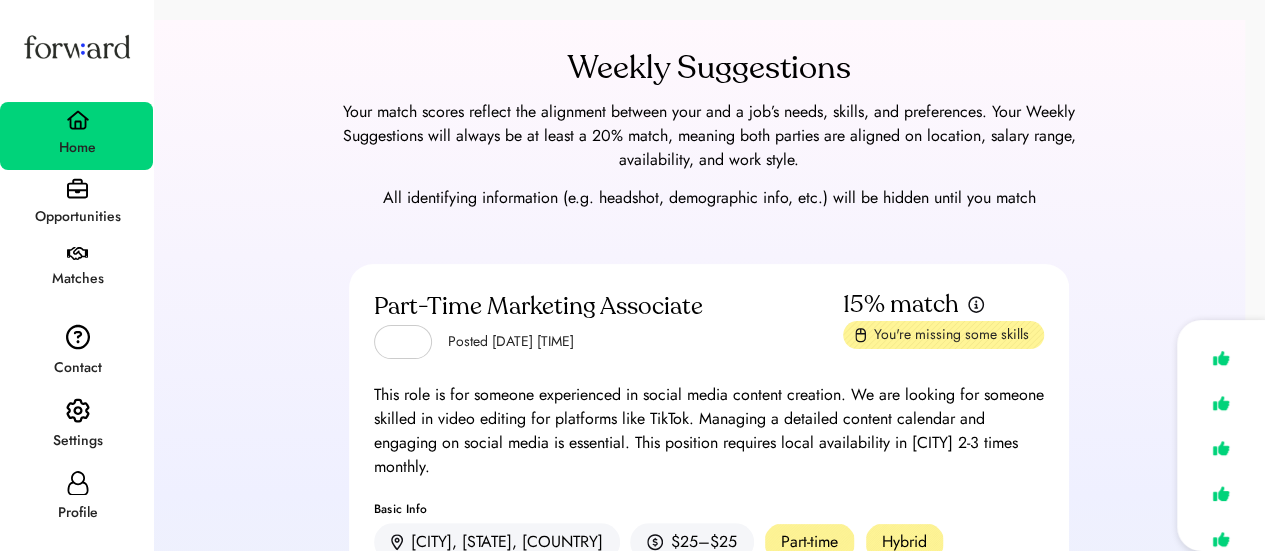 click on "Opportunities" at bounding box center (76, 204) 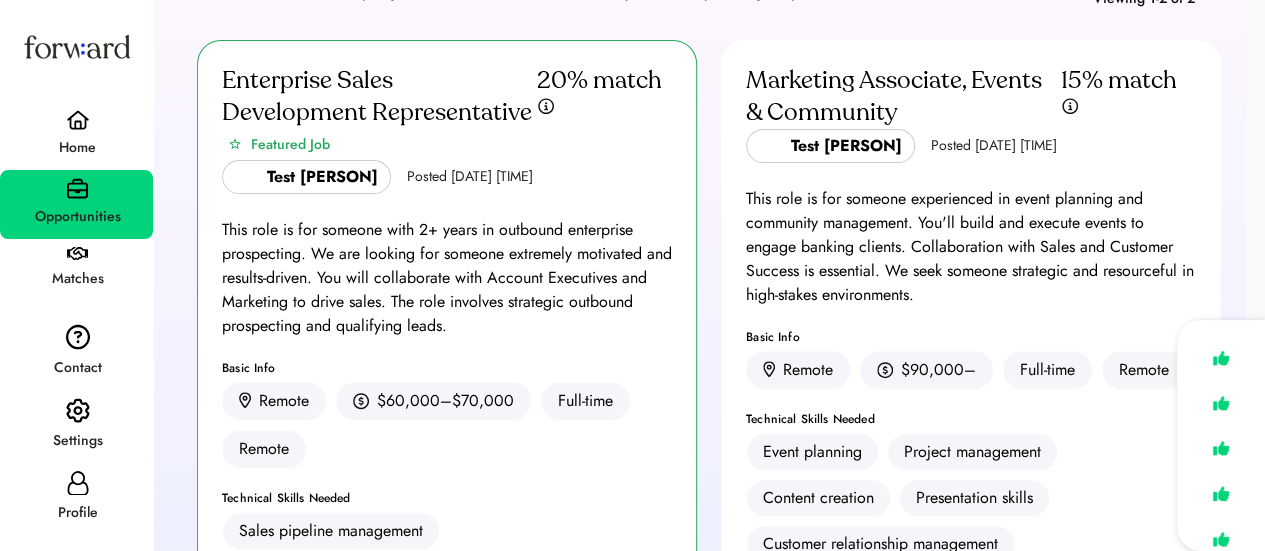 scroll, scrollTop: 127, scrollLeft: 0, axis: vertical 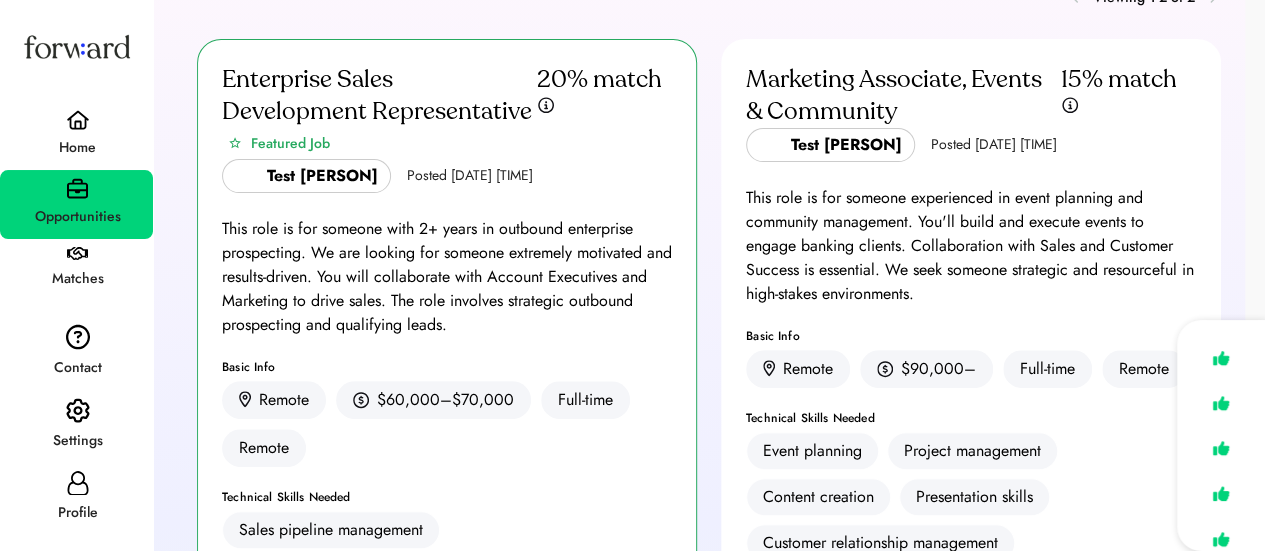 click on "Home" at bounding box center (76, 136) 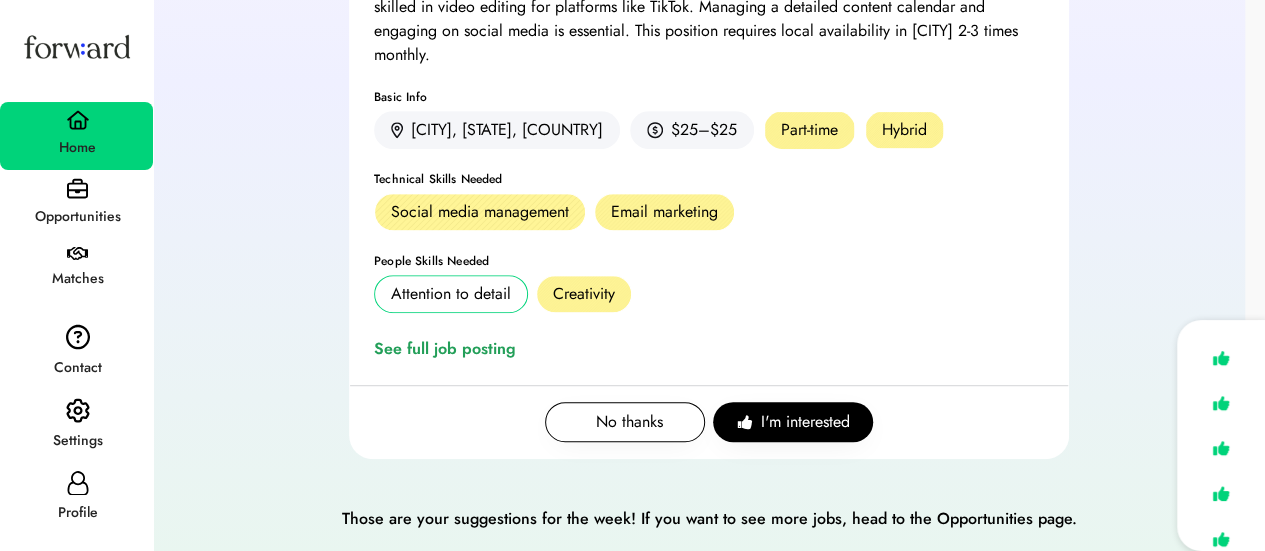 scroll, scrollTop: 0, scrollLeft: 0, axis: both 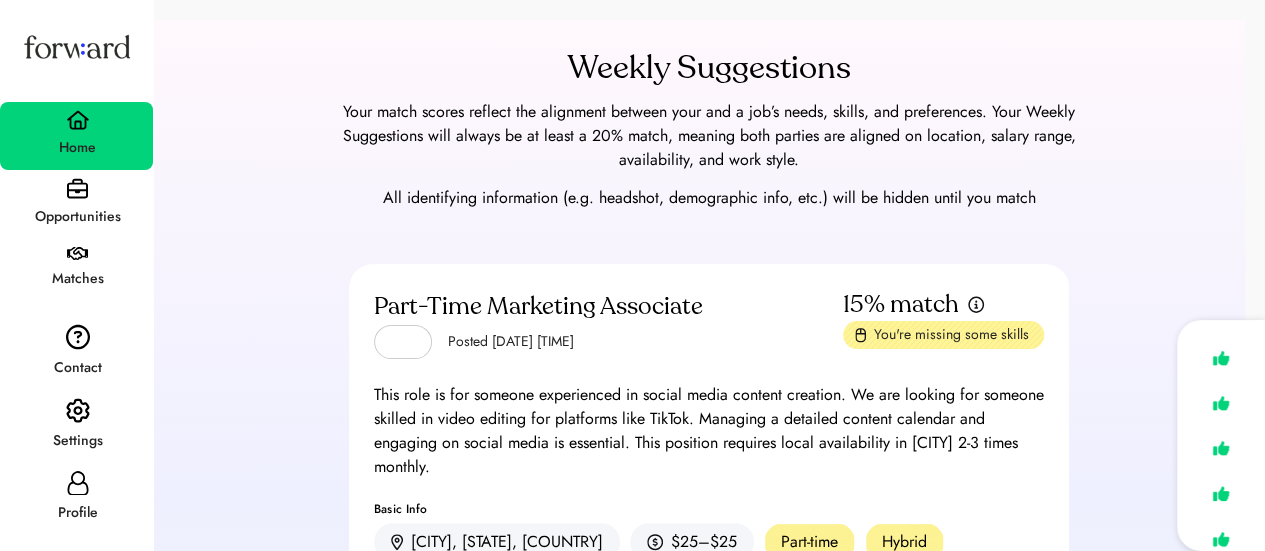 click on "Opportunities" at bounding box center [77, 217] 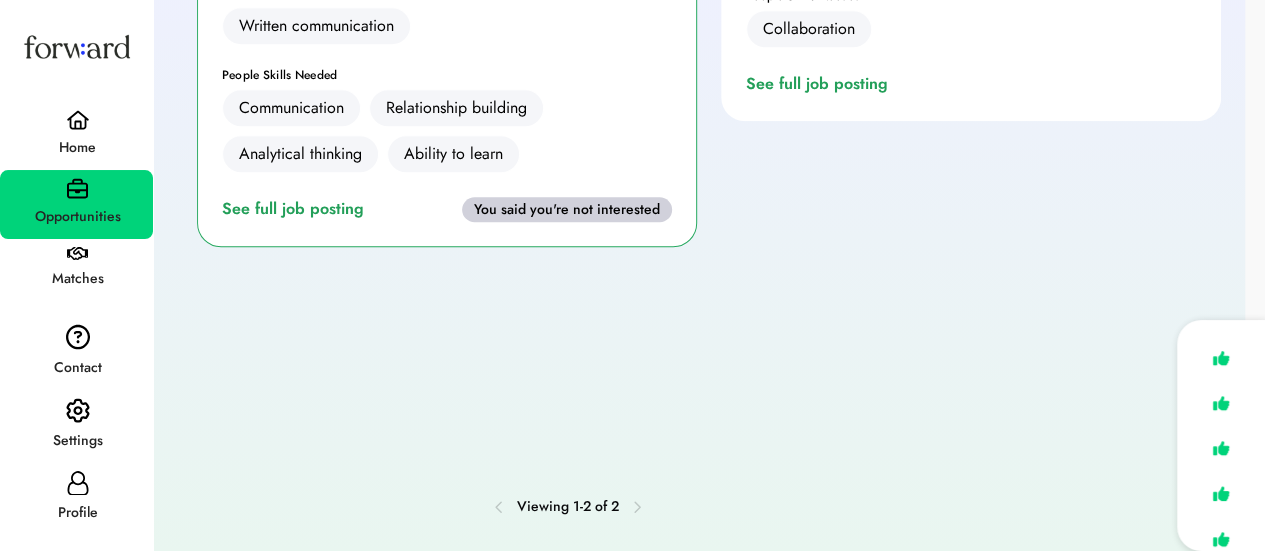 scroll, scrollTop: 0, scrollLeft: 0, axis: both 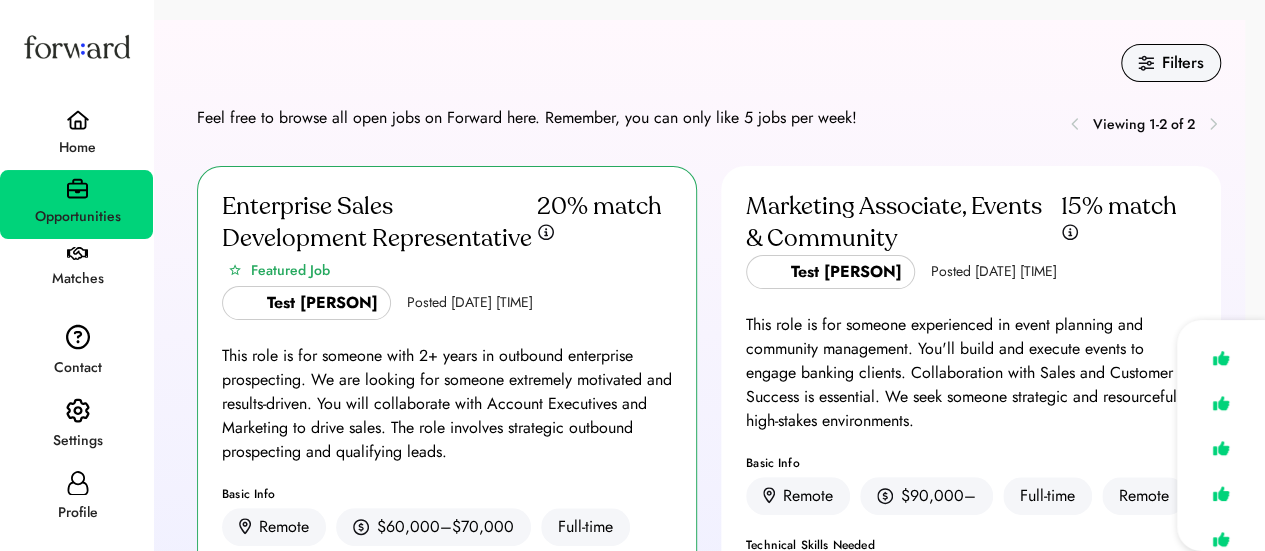 click on "Home" at bounding box center (76, 136) 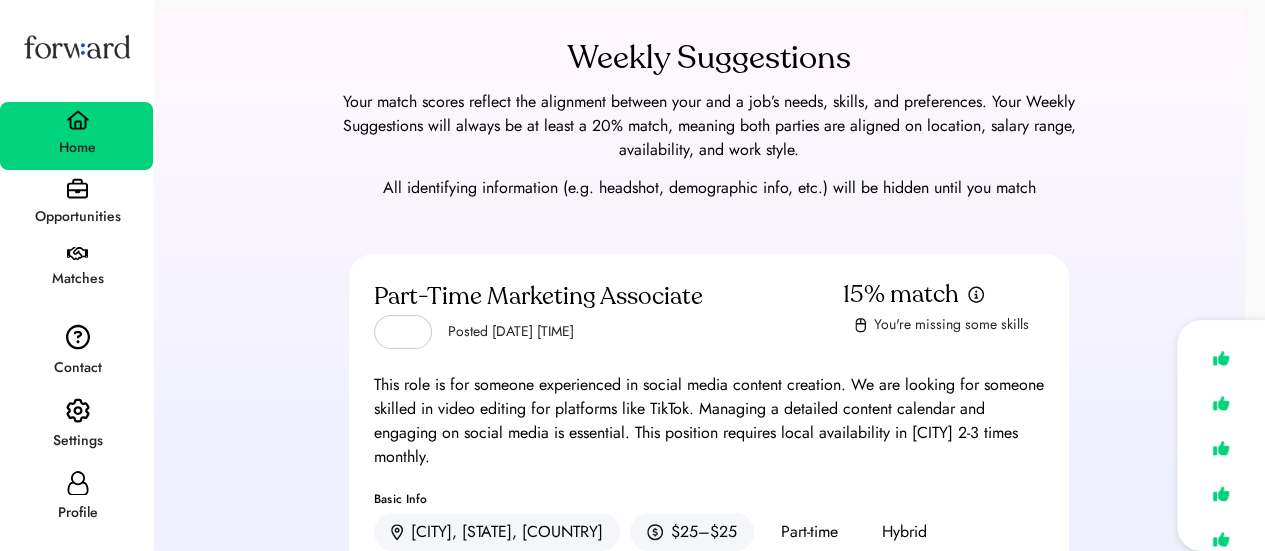 scroll, scrollTop: 20, scrollLeft: 0, axis: vertical 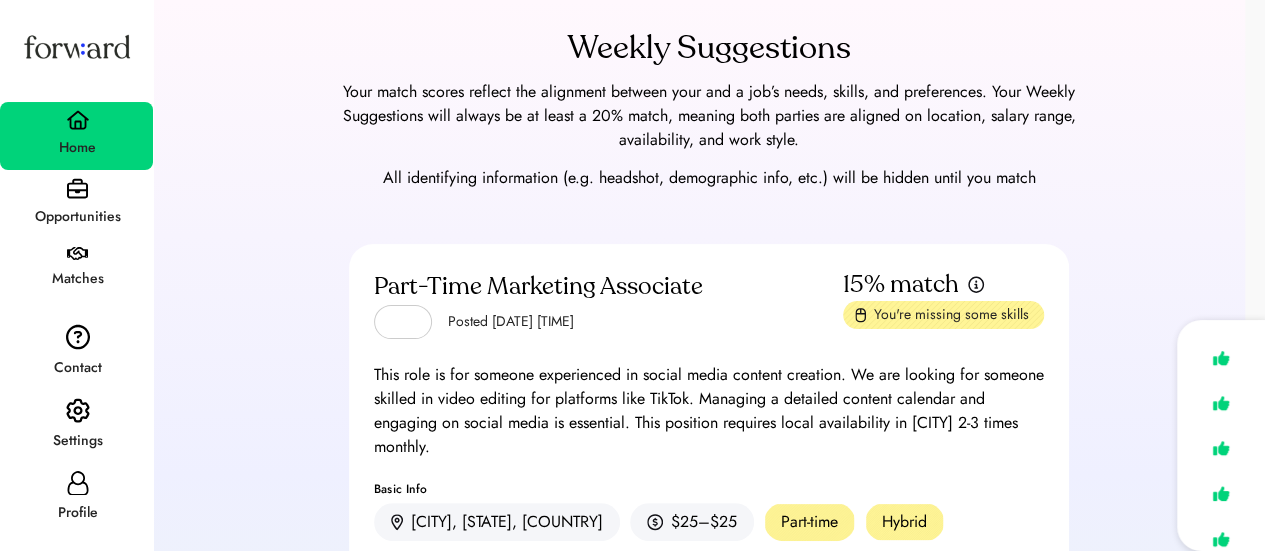 click on "Weekly Suggestions Your match scores reflect the alignment between your and a job’s needs, skills, and preferences. Your Weekly Suggestions will always be at least a 20% match, meaning both parties are aligned on location, salary range, availability, and work style. All identifying information (e.g. headshot, demographic info, etc.) will be hidden until you match" at bounding box center [709, 110] 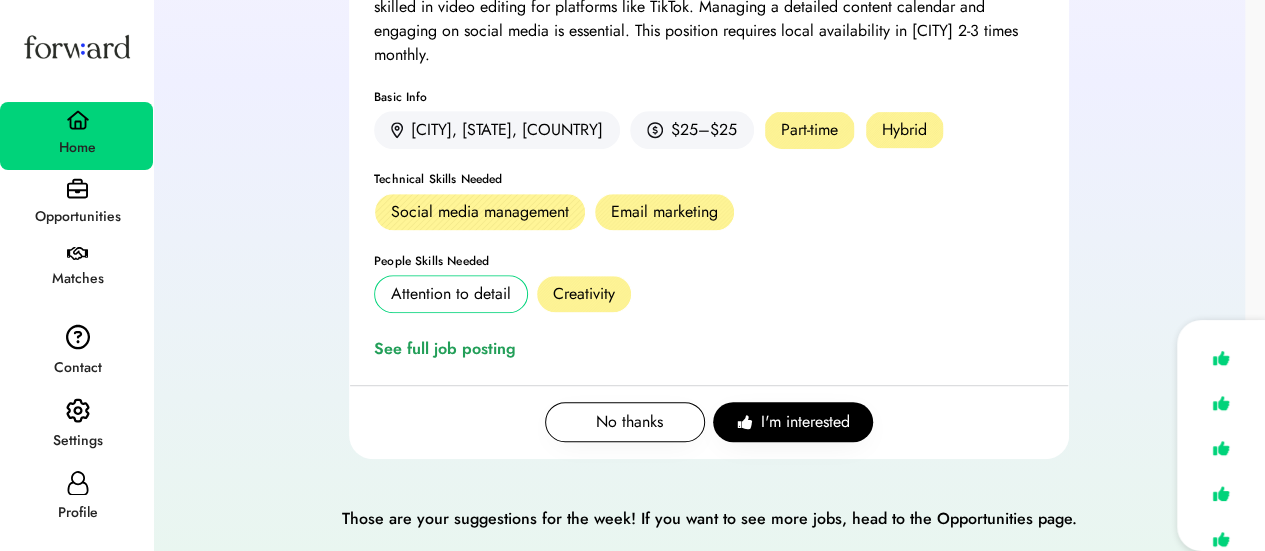 scroll, scrollTop: 0, scrollLeft: 0, axis: both 